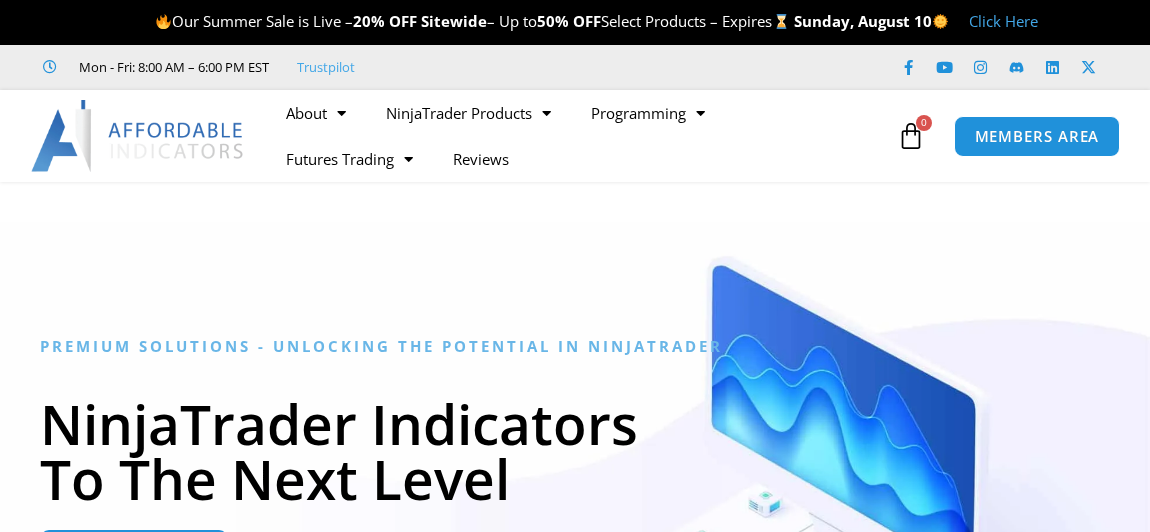 scroll, scrollTop: 0, scrollLeft: 0, axis: both 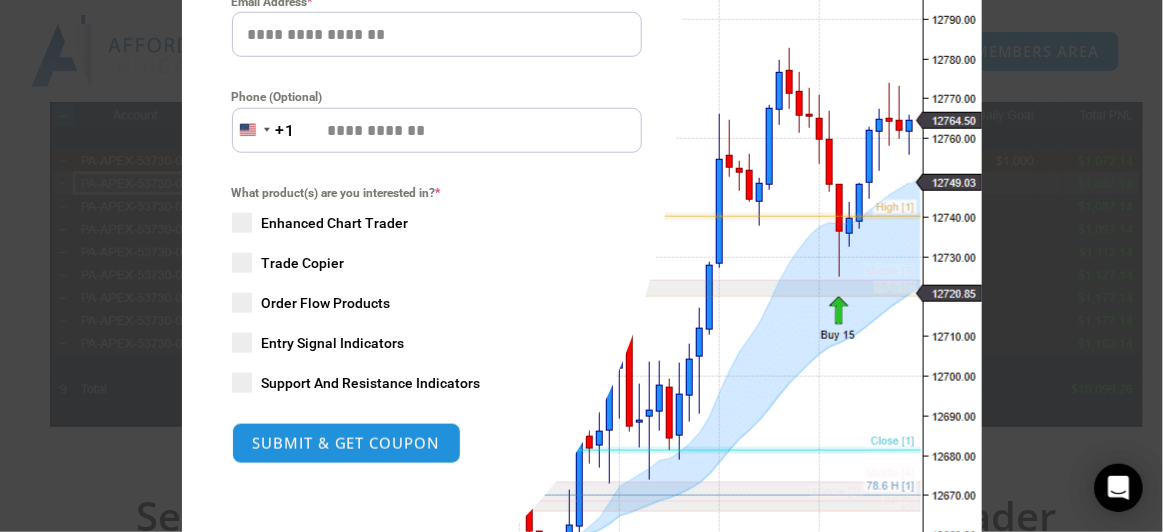 click at bounding box center [242, 263] 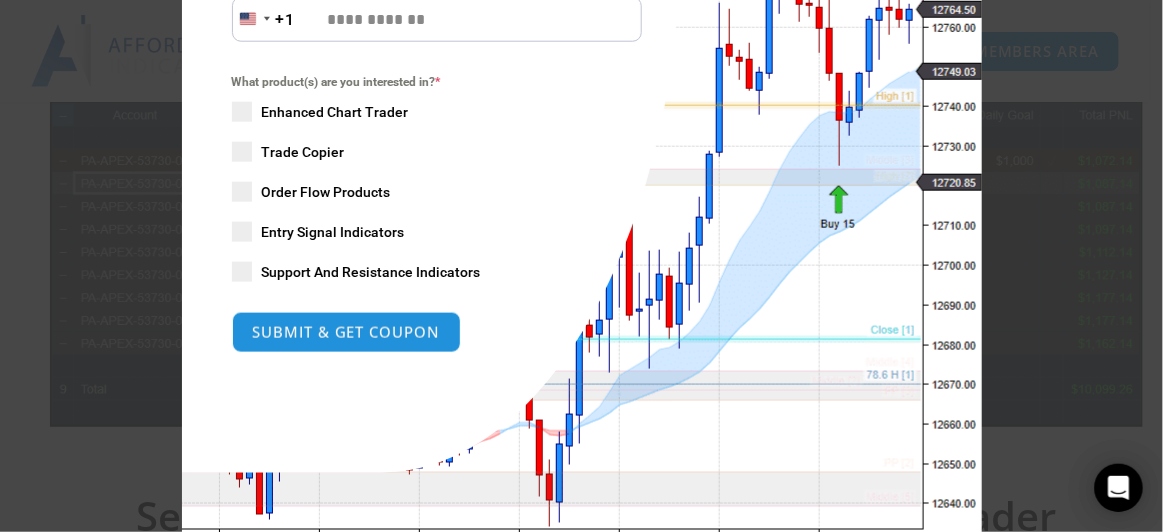scroll, scrollTop: 543, scrollLeft: 0, axis: vertical 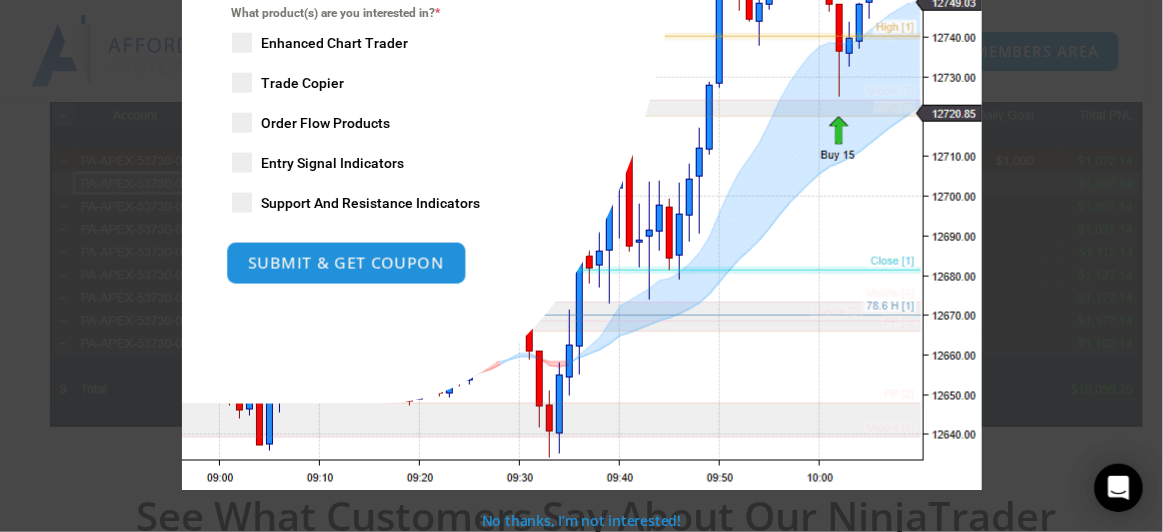 click on "SUBMIT & GET COUPON" at bounding box center (346, 263) 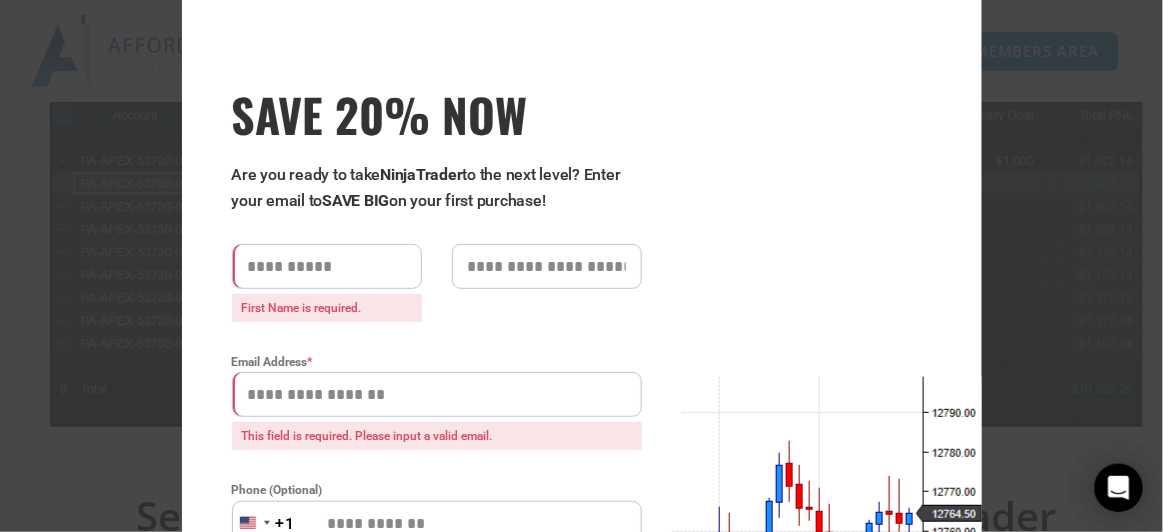 click at bounding box center [327, 266] 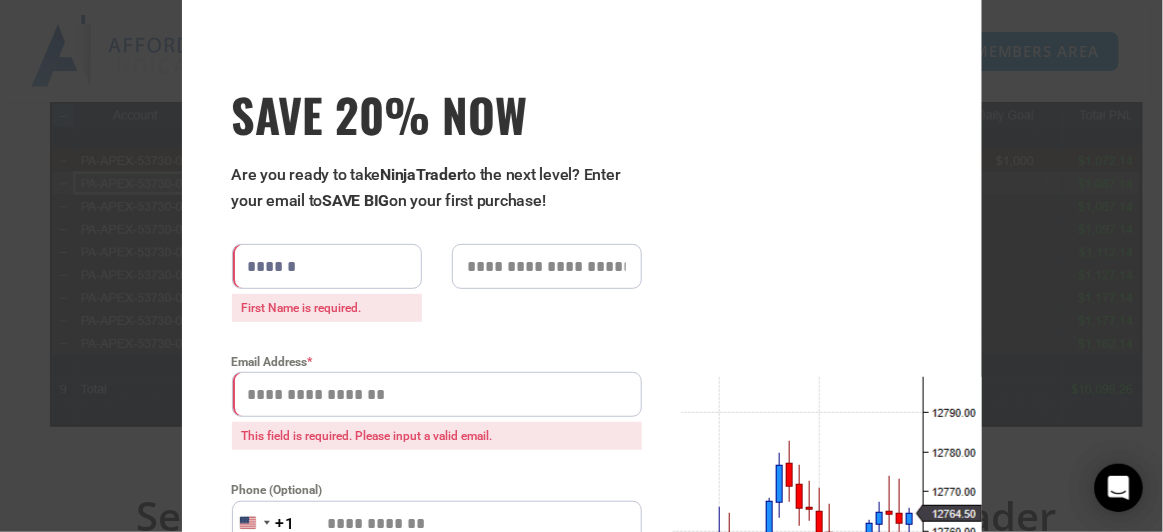 type on "*********" 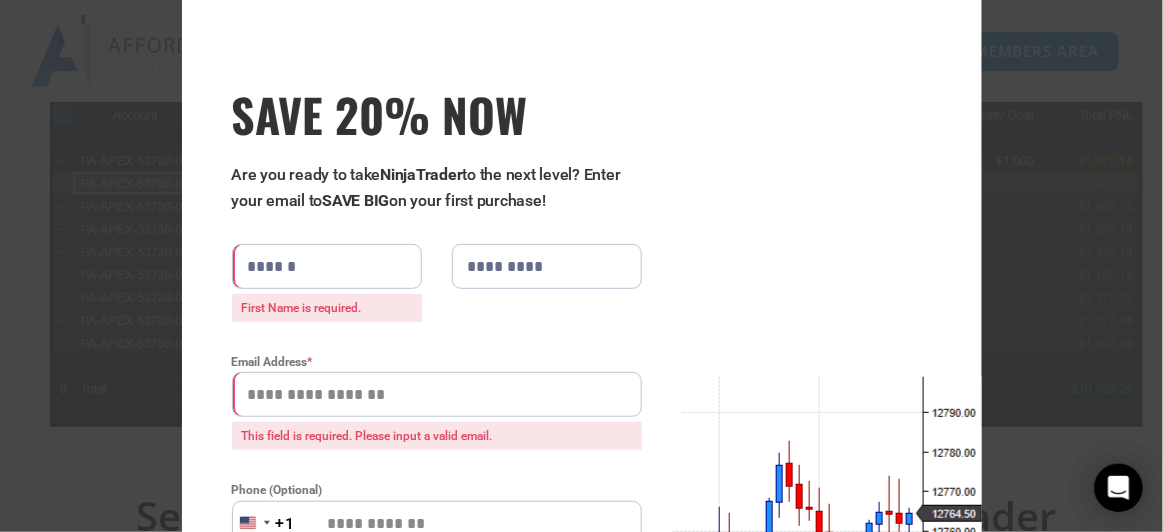 type on "**********" 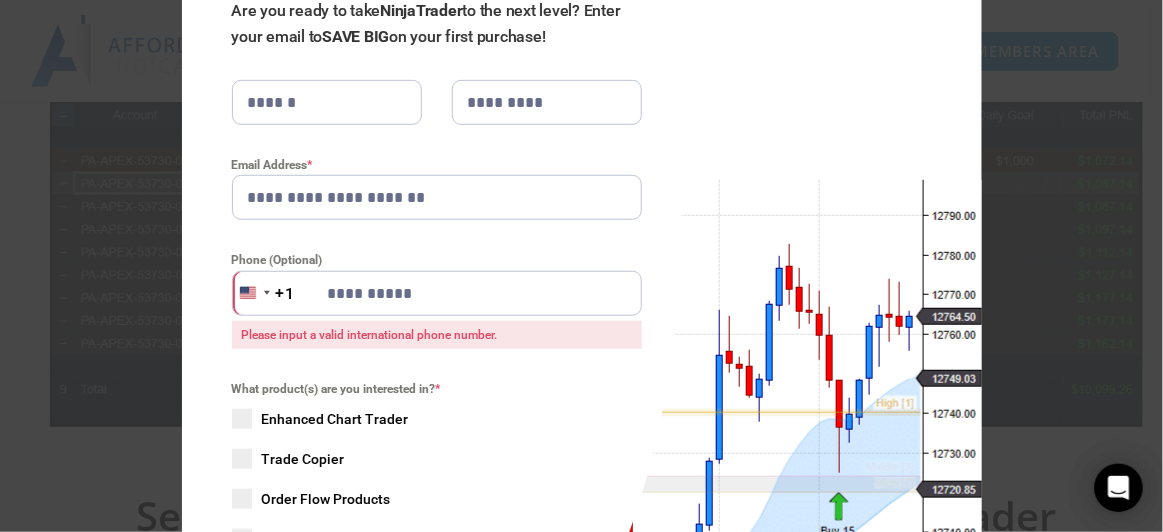 scroll, scrollTop: 218, scrollLeft: 0, axis: vertical 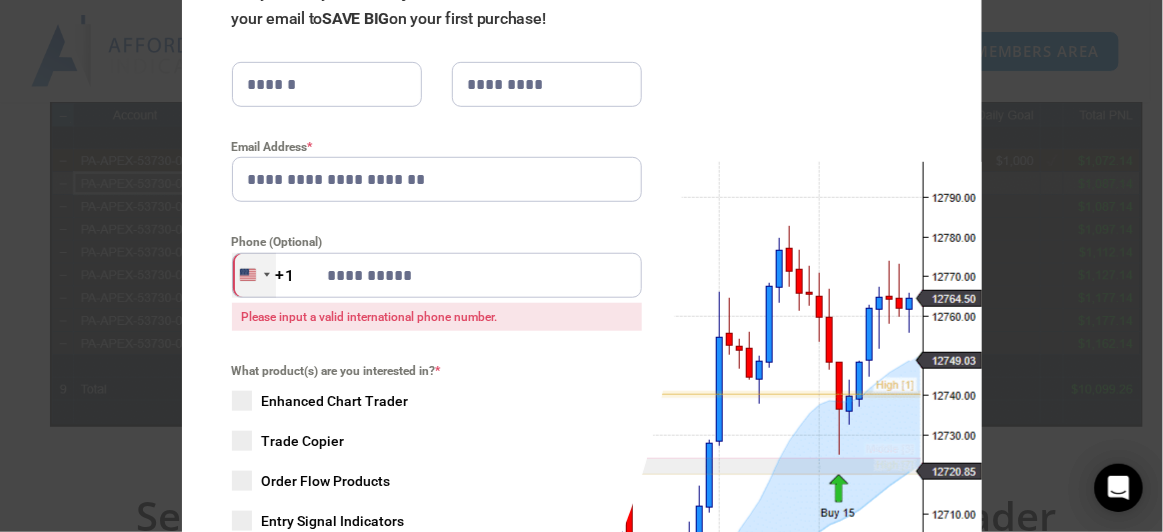 click on "United States +1" at bounding box center (254, 275) 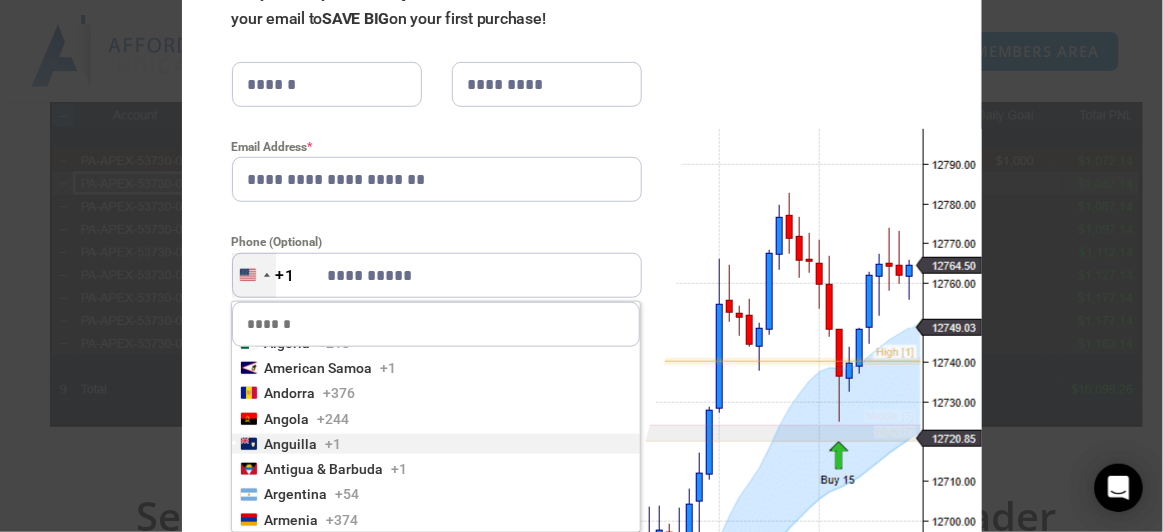 scroll, scrollTop: 181, scrollLeft: 0, axis: vertical 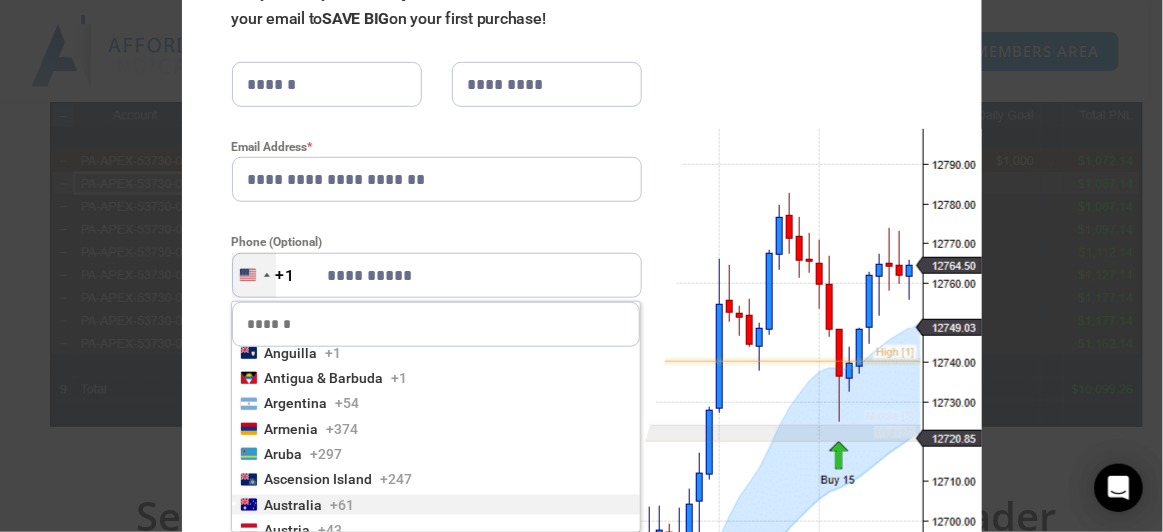 click on "Australia" at bounding box center [294, 505] 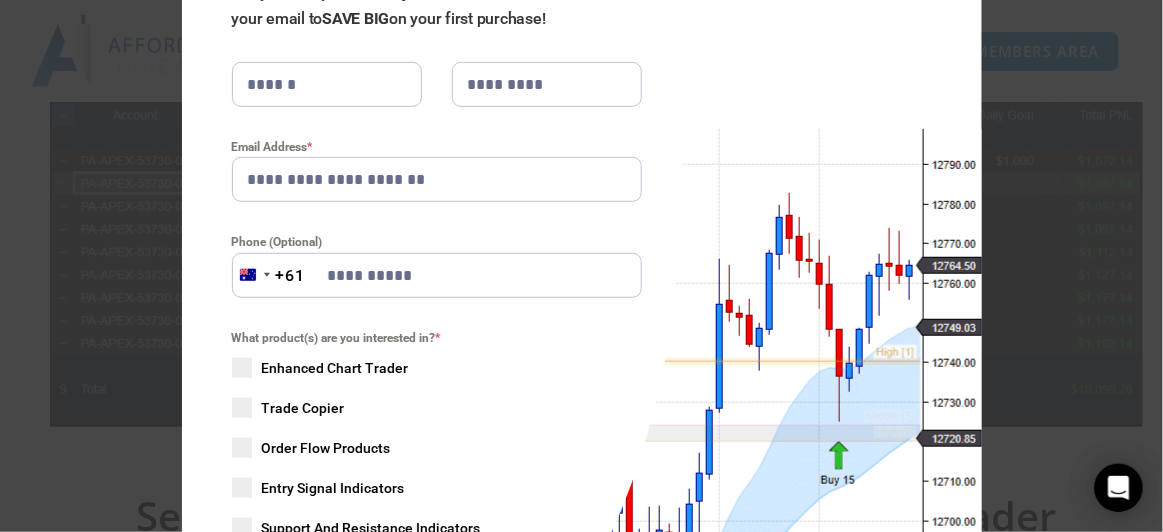 click on "**********" at bounding box center [437, 275] 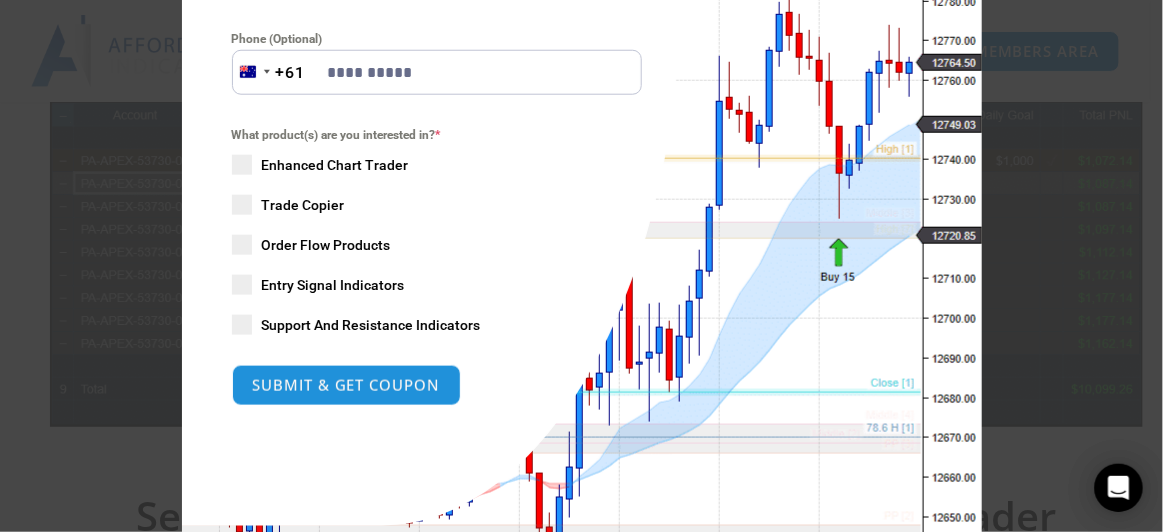 scroll, scrollTop: 490, scrollLeft: 0, axis: vertical 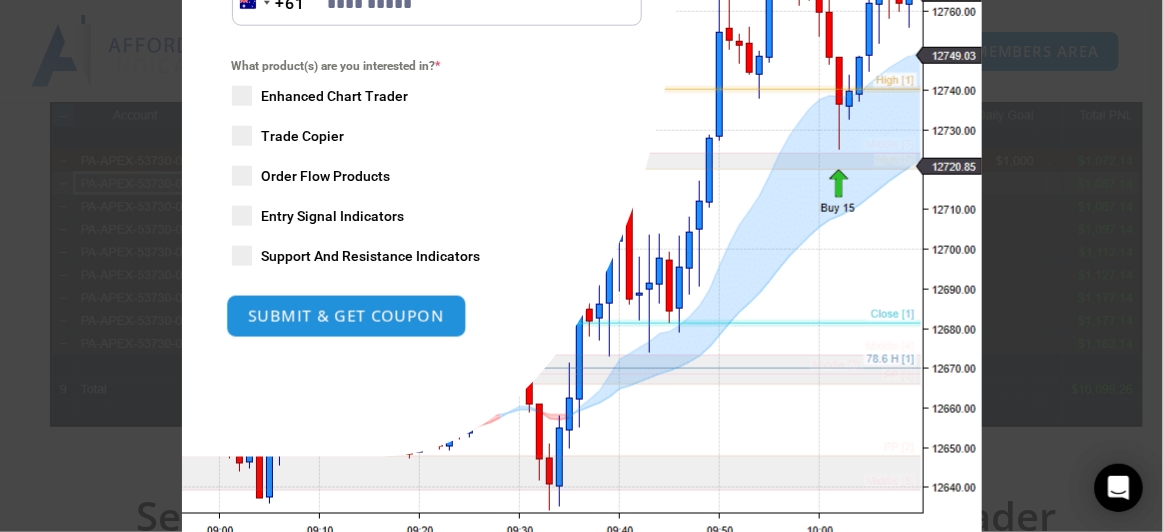 click on "SUBMIT & GET COUPON" at bounding box center [346, 316] 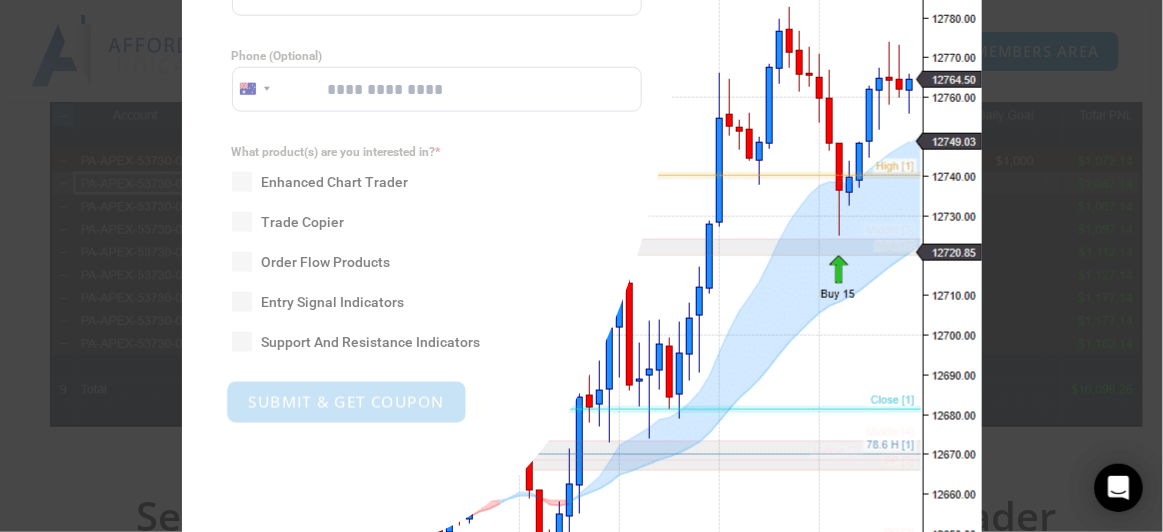 scroll, scrollTop: 1046, scrollLeft: 0, axis: vertical 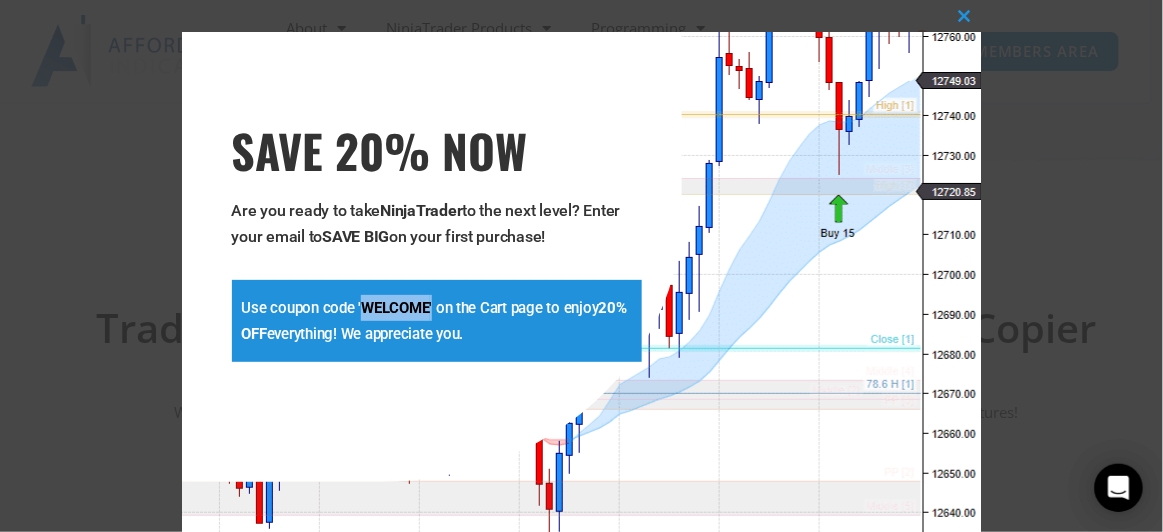 drag, startPoint x: 354, startPoint y: 306, endPoint x: 423, endPoint y: 307, distance: 69.00725 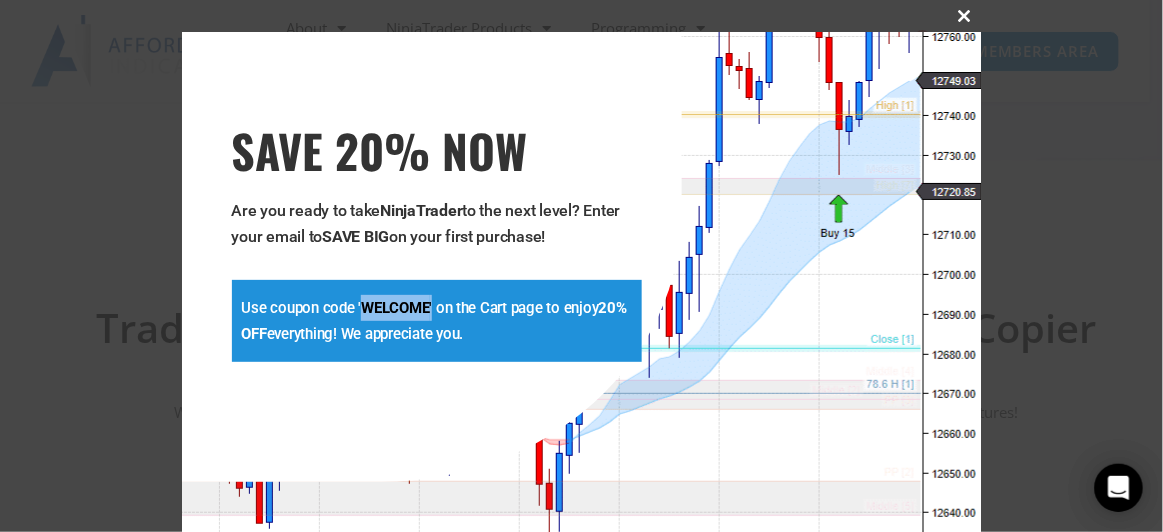 click at bounding box center [966, 16] 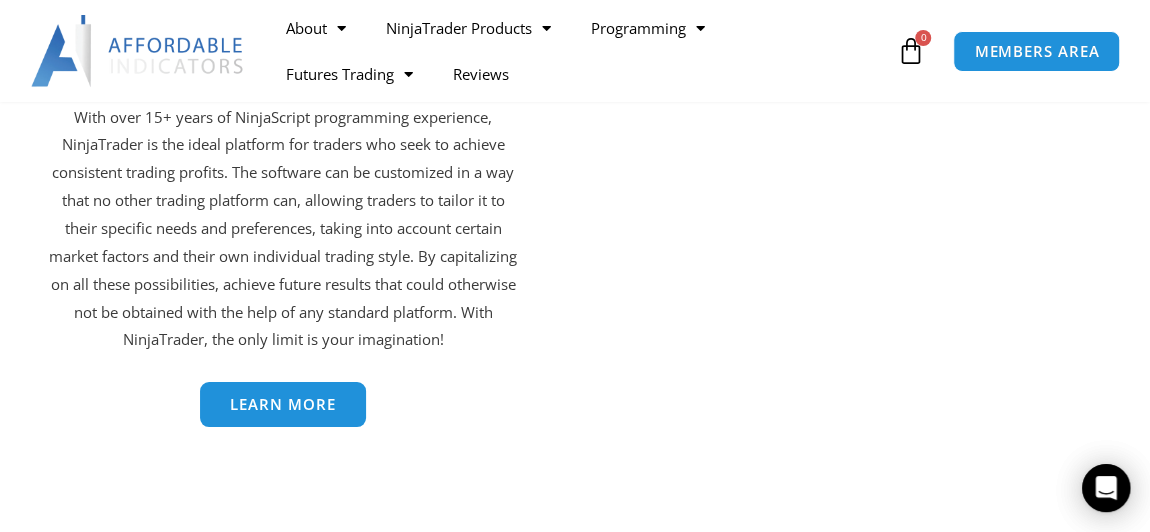scroll, scrollTop: 3887, scrollLeft: 0, axis: vertical 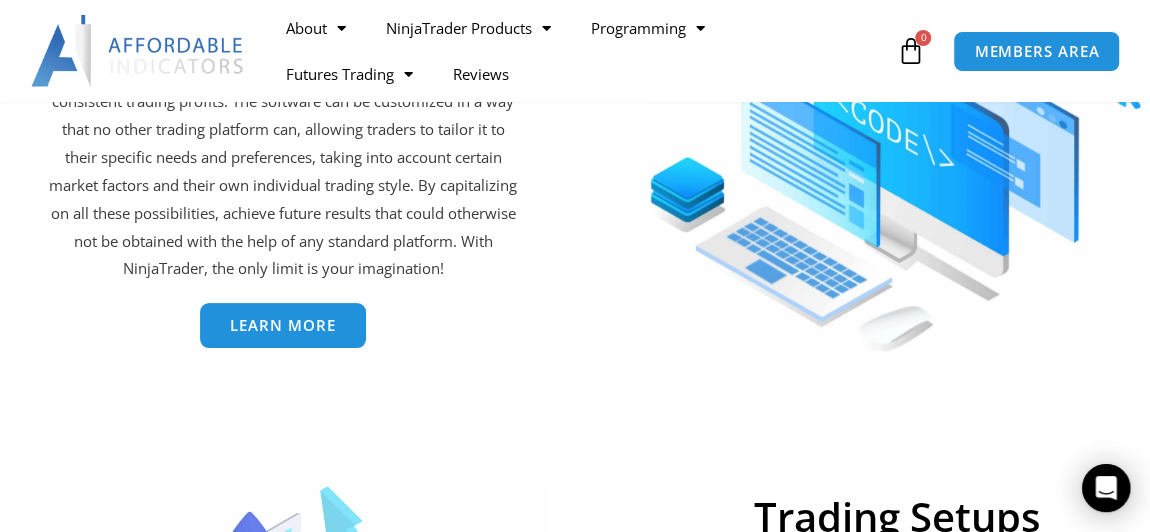 click on "Learn More" at bounding box center (283, 325) 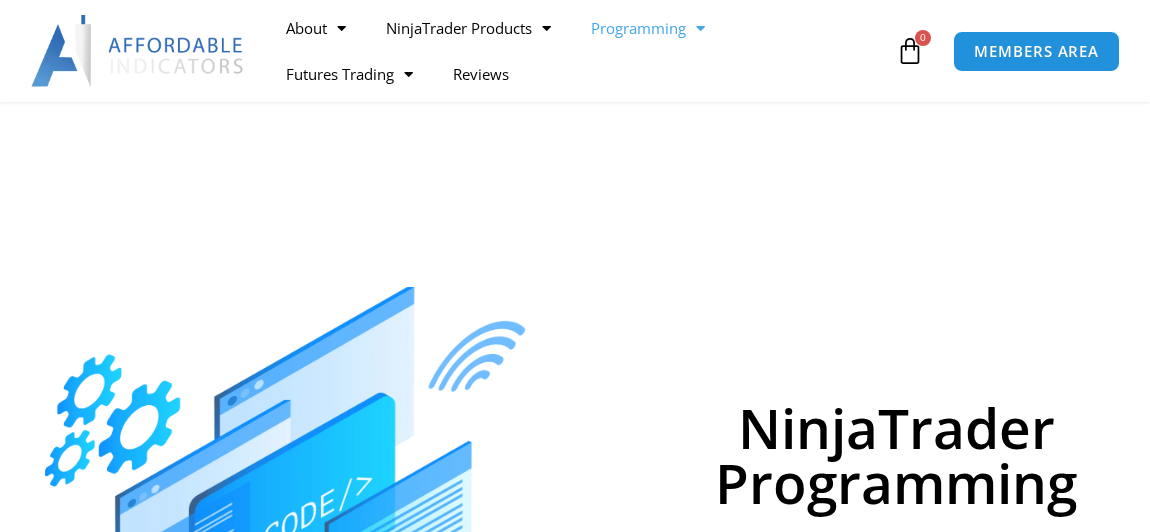 scroll, scrollTop: 272, scrollLeft: 0, axis: vertical 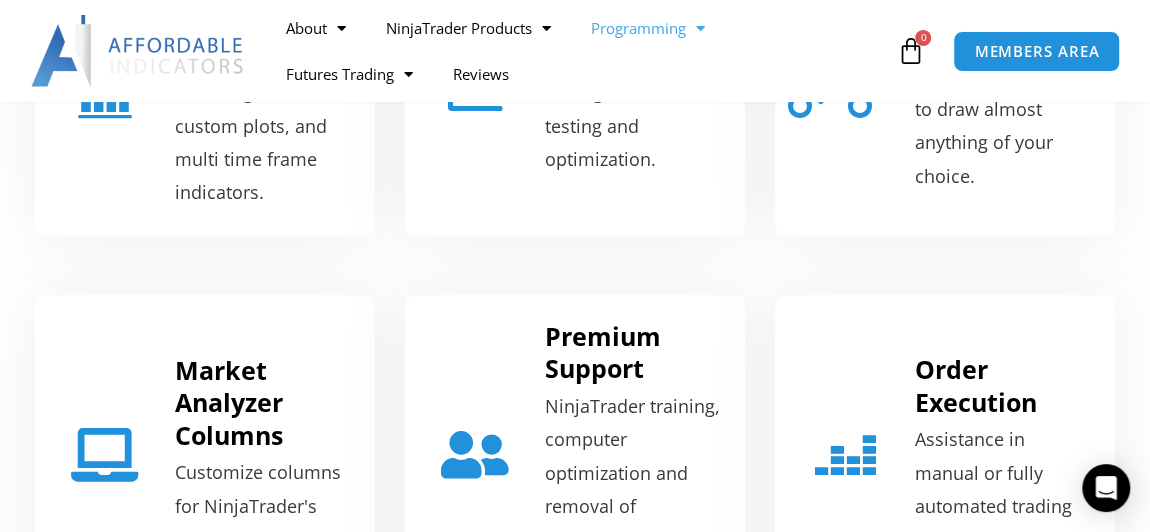 click on "Indicators       Advanced programming including alerts, custom plots, and multi time frame indicators.                                         Strategies       NinjaTrader strategies for back testing and optimization.                                         Drawing Tools       Capturing mouse location and clicks to draw almost anything of your choice.                                                 Market Analyzer Columns       Customize columns for NinjaTrader's scanning feature.                                         Premium Support       NinjaTrader training, computer optimization and removal of programming errors.                                         Order Execution       Assistance in manual or fully automated trading systems." at bounding box center [575, 264] 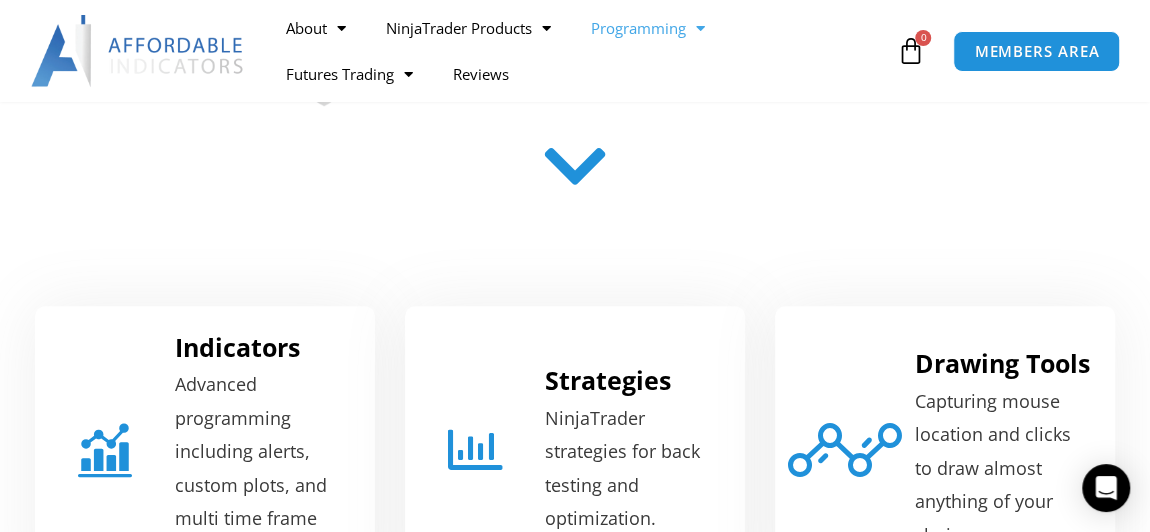 scroll, scrollTop: 727, scrollLeft: 0, axis: vertical 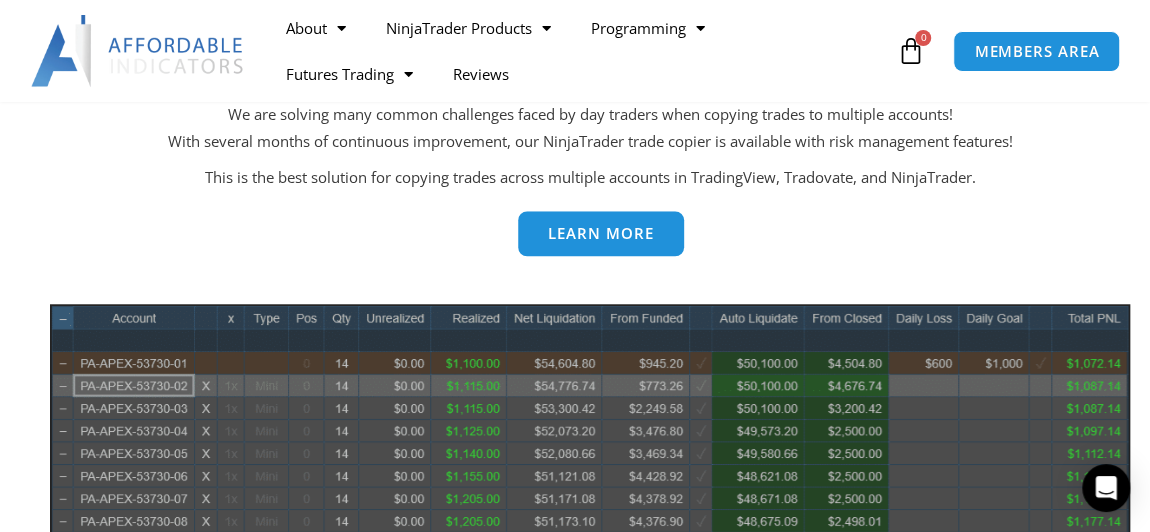 click on "Learn more" at bounding box center (601, 235) 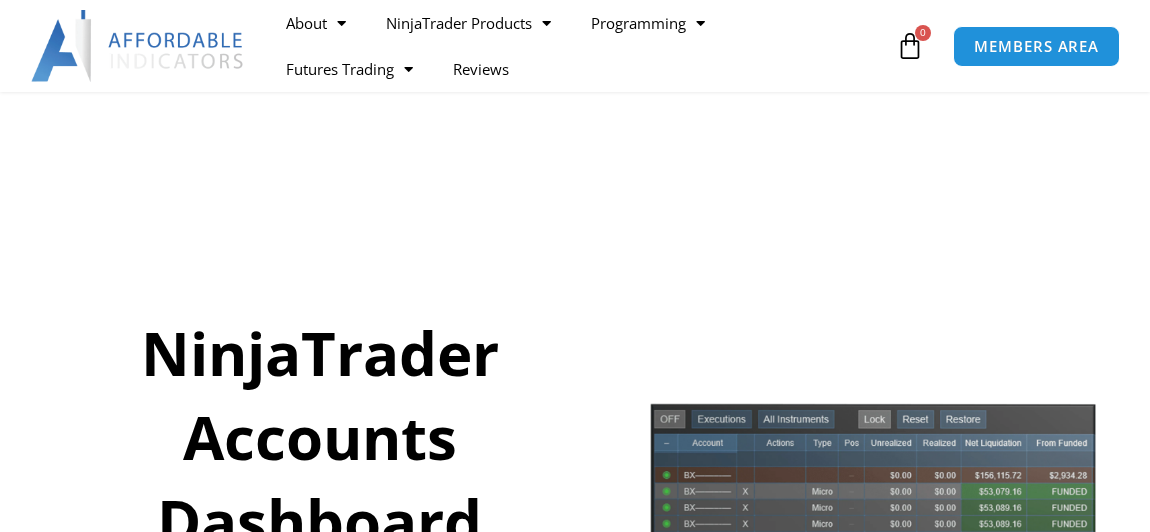 scroll, scrollTop: 181, scrollLeft: 0, axis: vertical 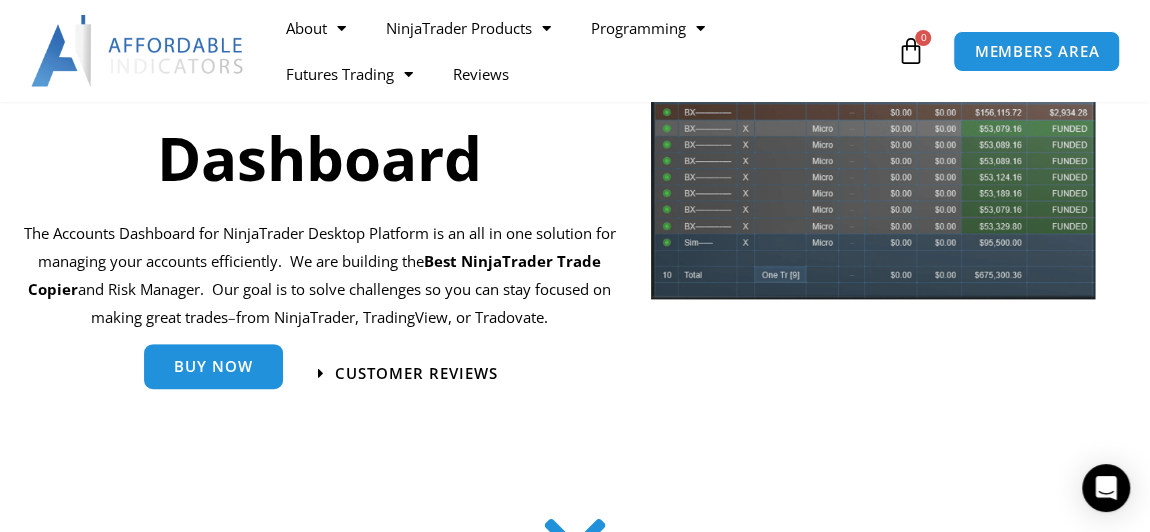 click on "Buy Now" at bounding box center [213, 366] 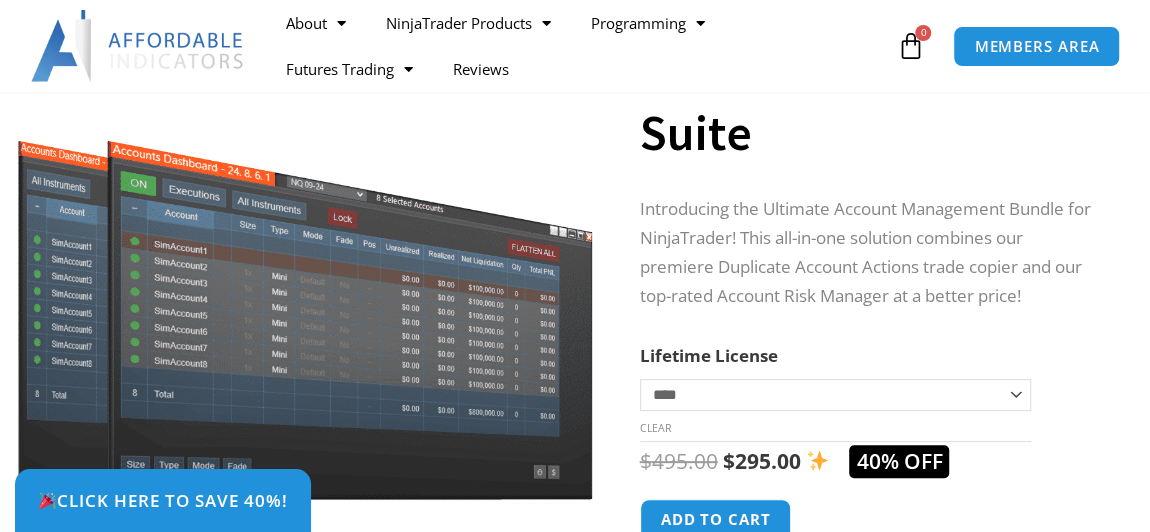 scroll, scrollTop: 181, scrollLeft: 0, axis: vertical 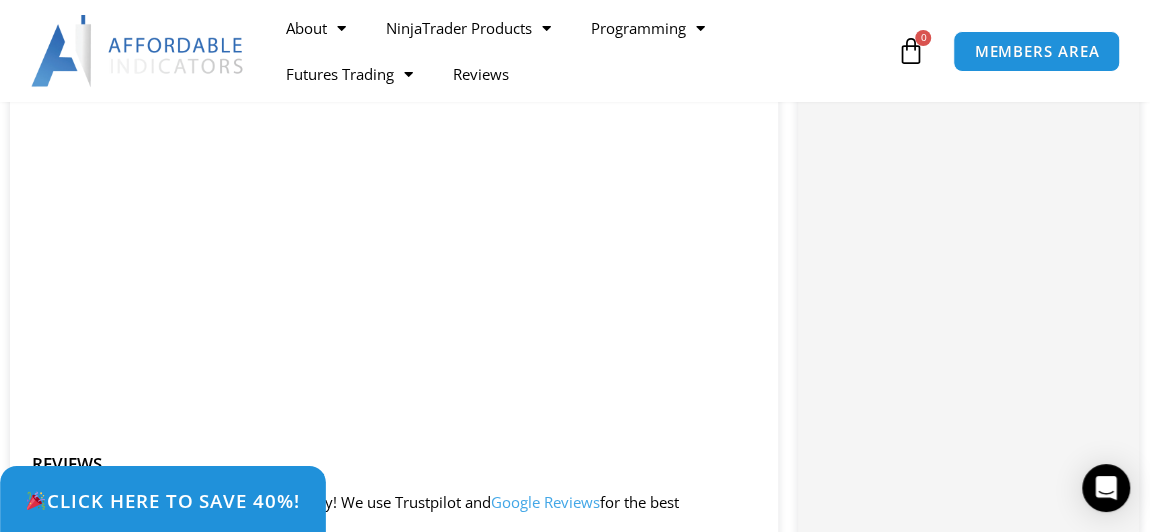 click on "Click Here to save 40%!" at bounding box center (162, 500) 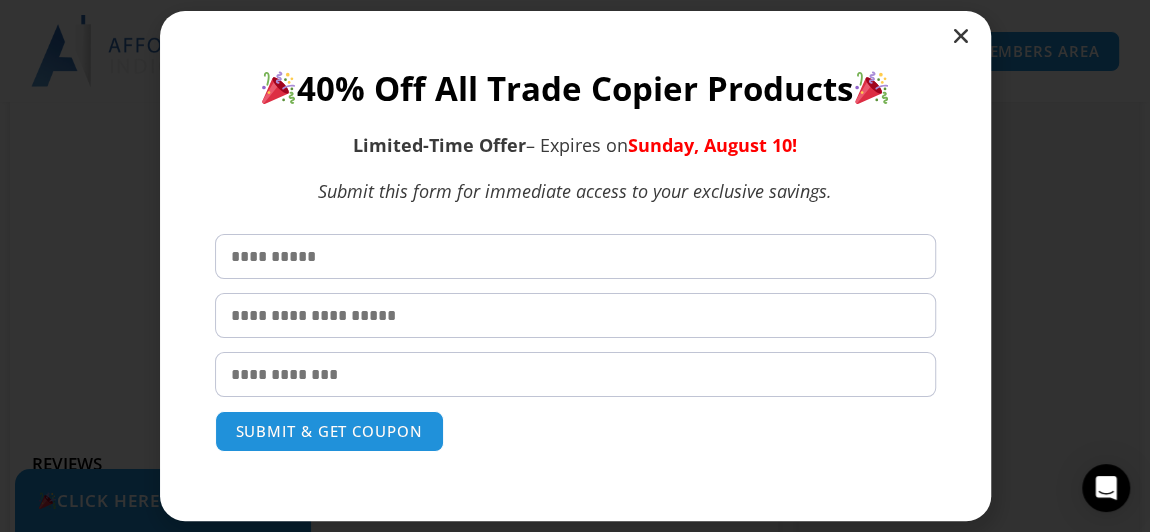click at bounding box center (575, 256) 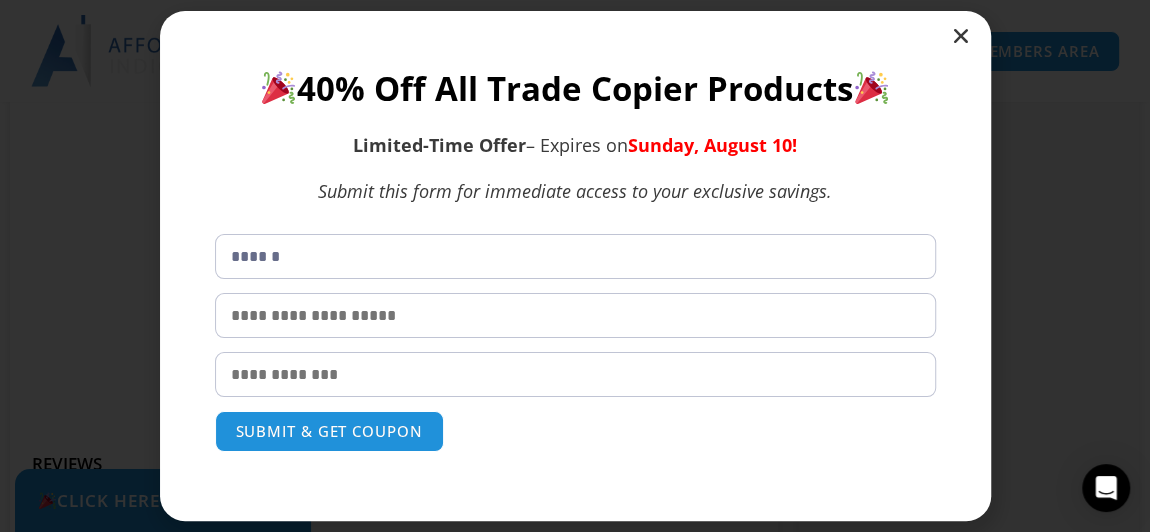 type on "*********" 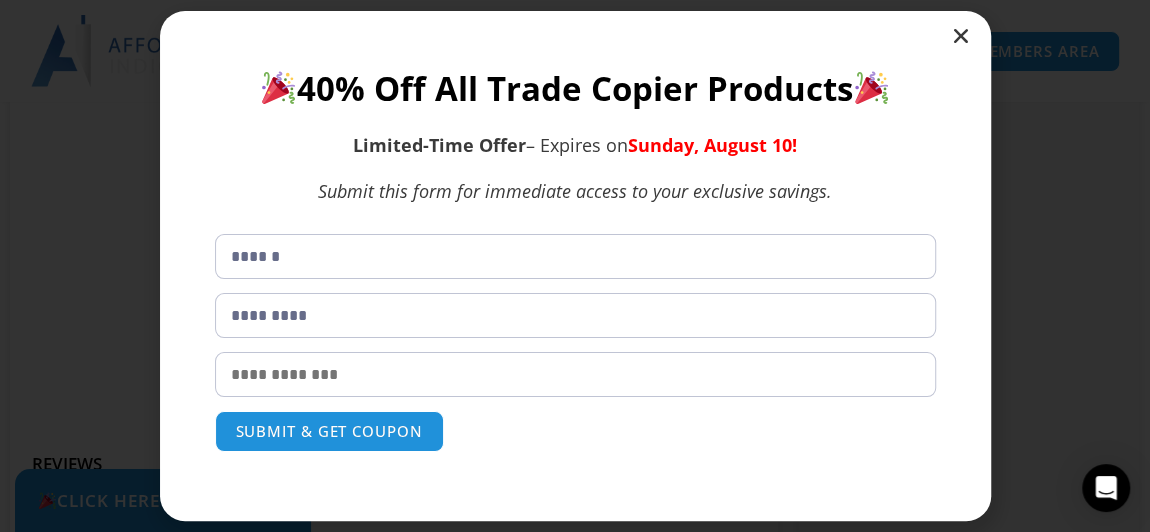 type on "**********" 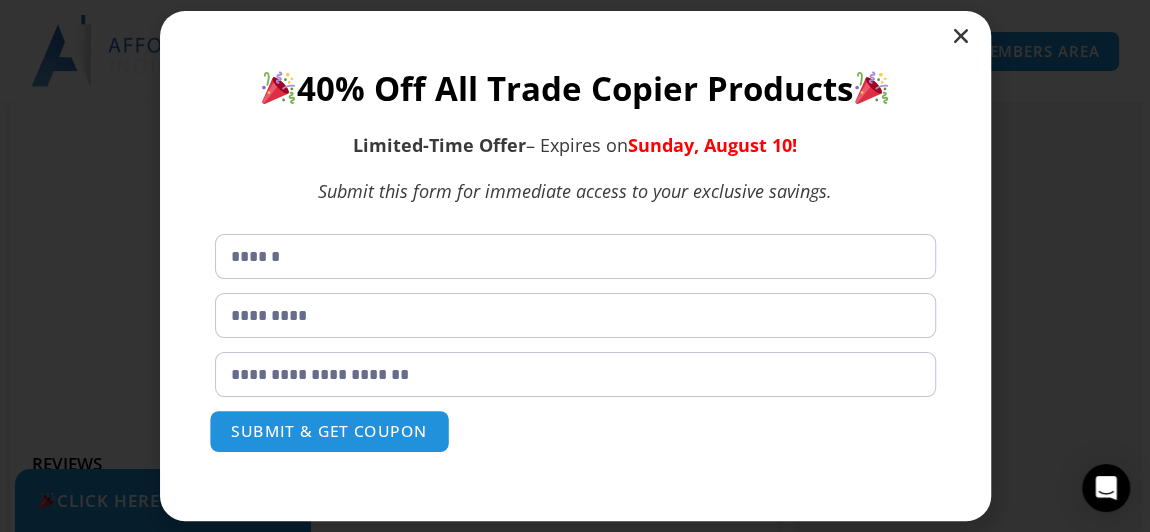 click on "SUBMIT & GET COUPON" at bounding box center (329, 431) 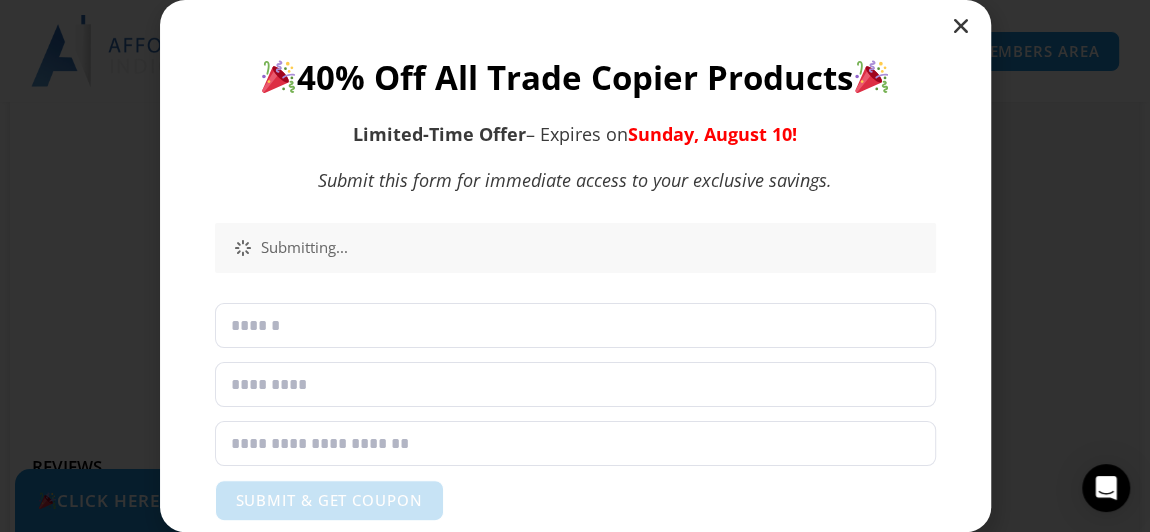 scroll, scrollTop: 2633, scrollLeft: 0, axis: vertical 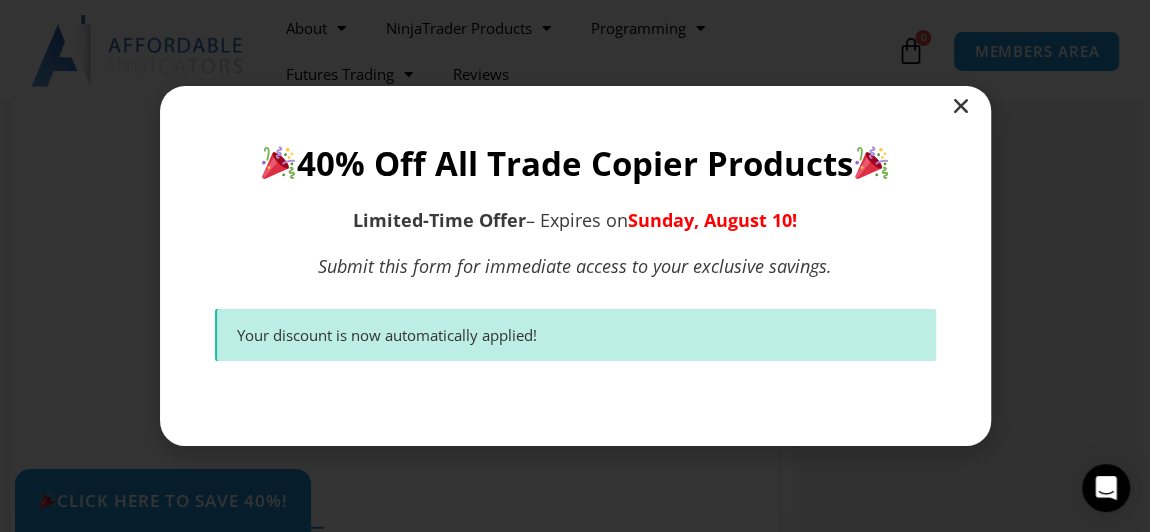 click at bounding box center (961, 106) 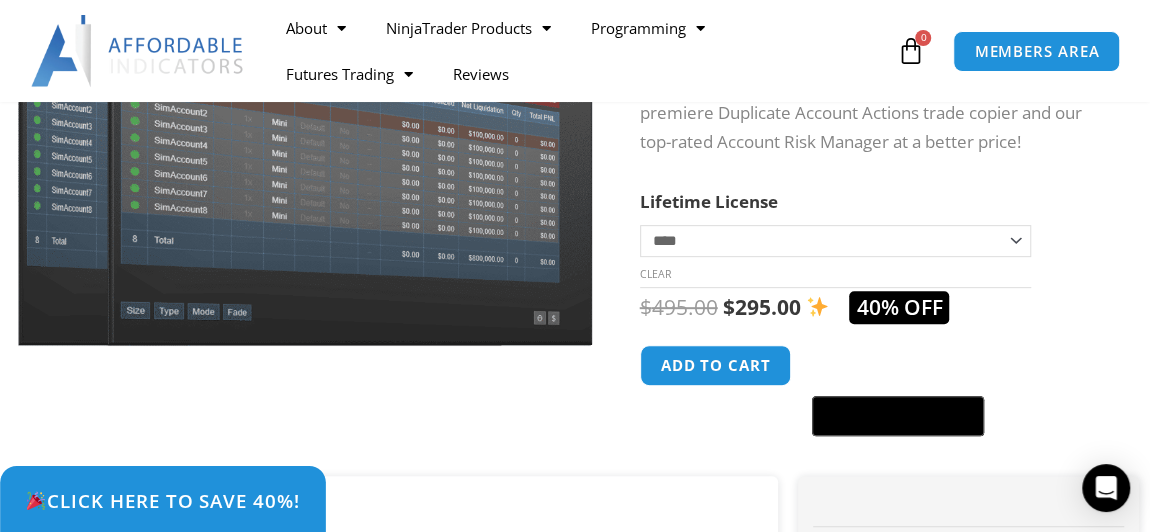 scroll, scrollTop: 363, scrollLeft: 0, axis: vertical 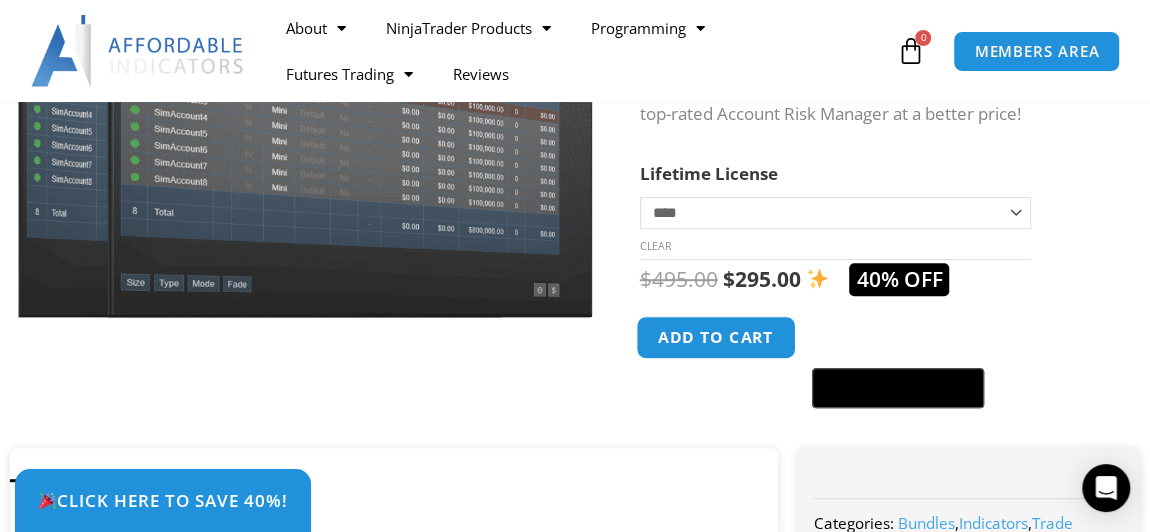 click on "Add to cart" 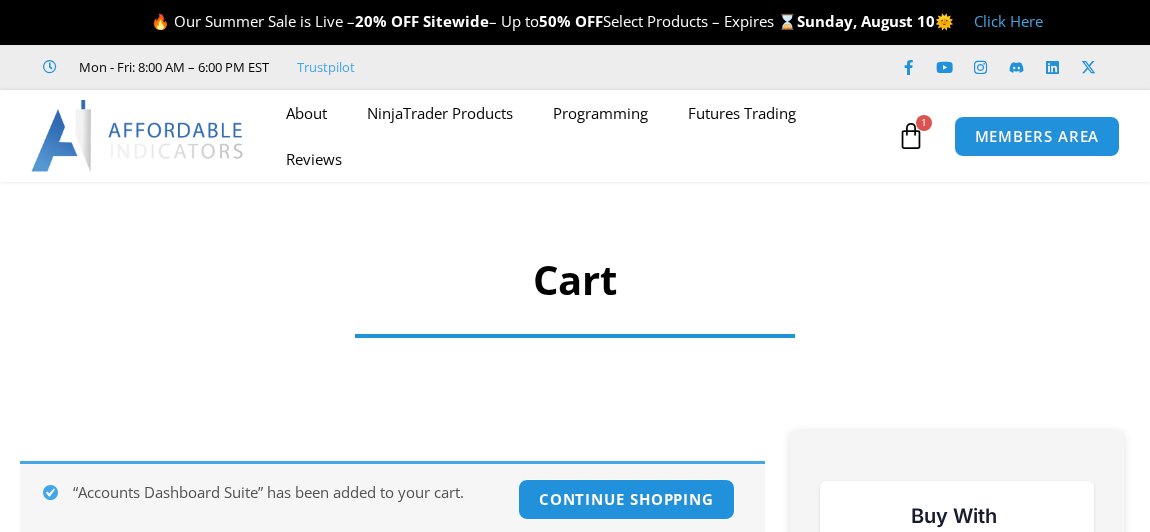 scroll, scrollTop: 0, scrollLeft: 0, axis: both 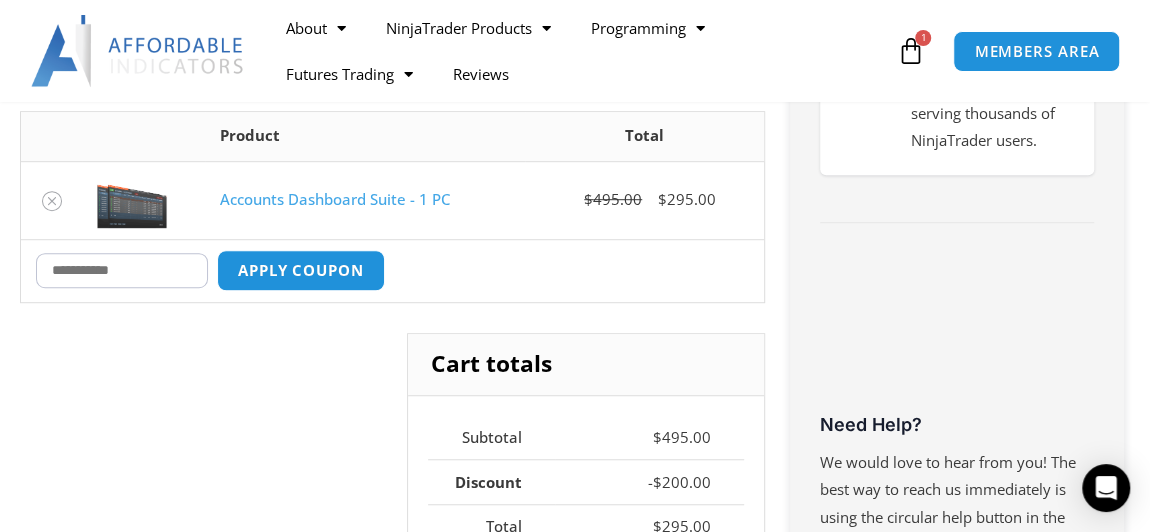click on "Coupon:" at bounding box center (122, 270) 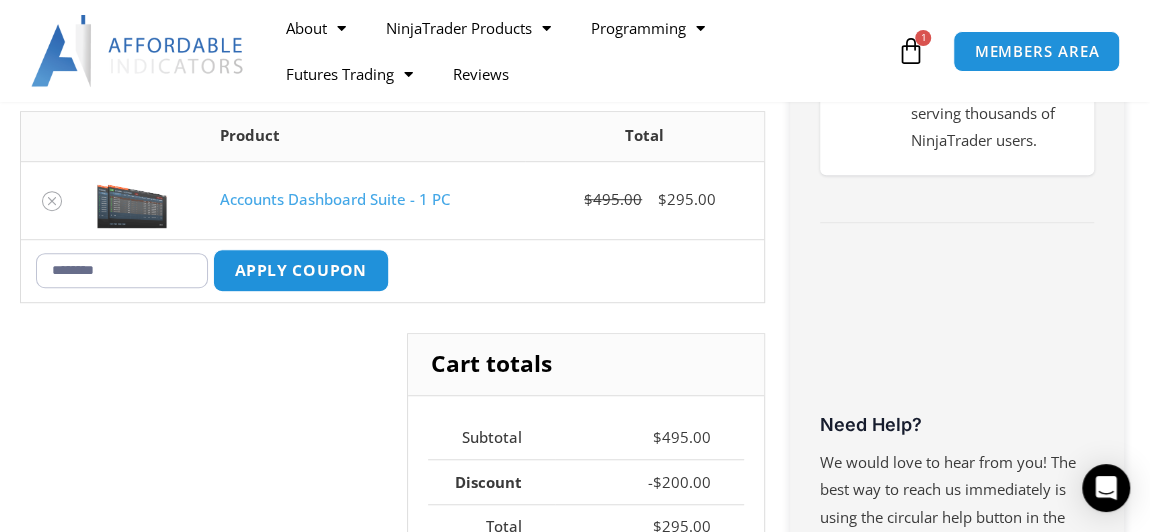 type on "********" 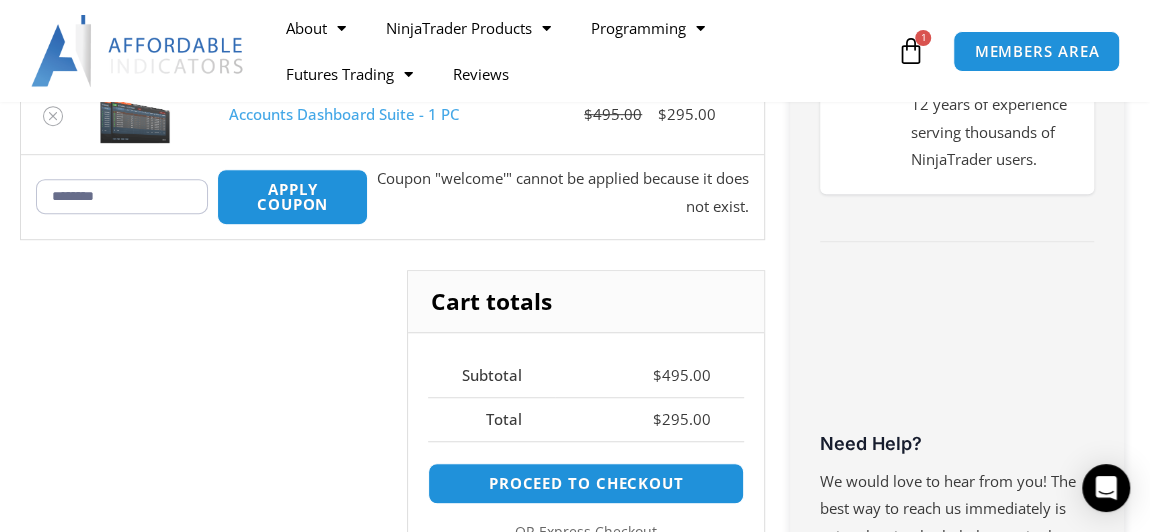scroll, scrollTop: 498, scrollLeft: 0, axis: vertical 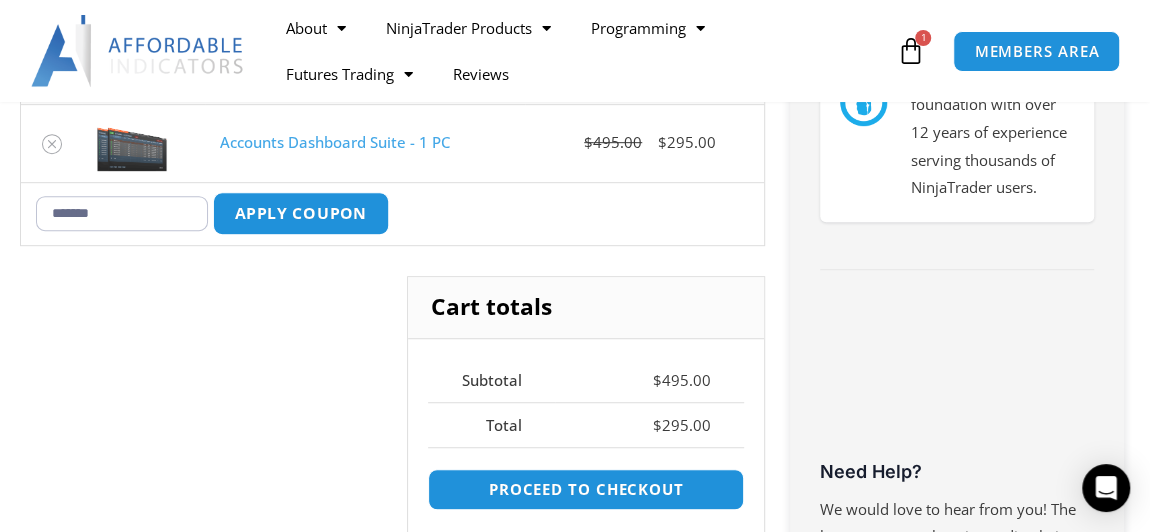 type on "*******" 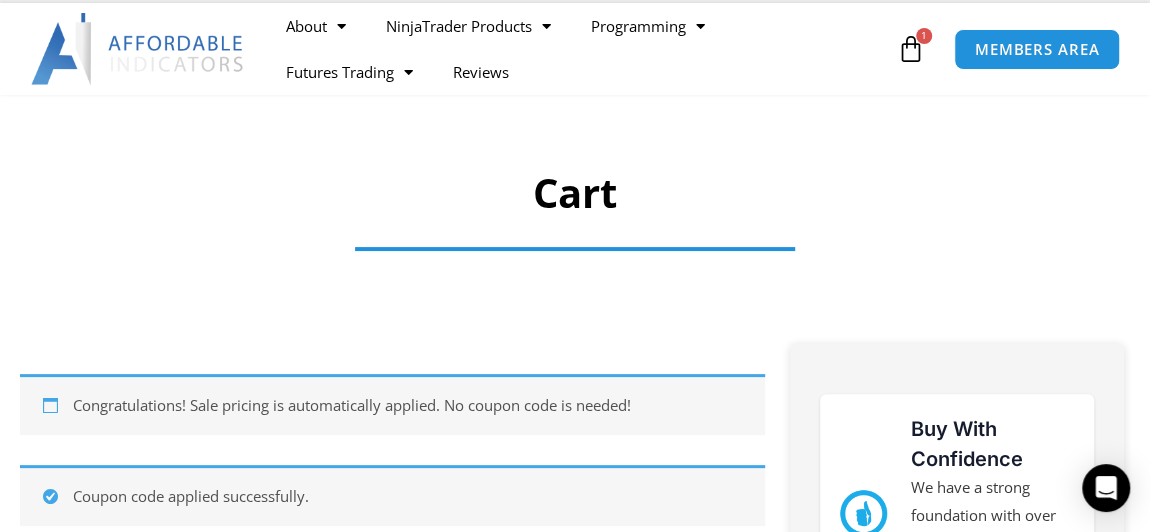 scroll, scrollTop: 0, scrollLeft: 0, axis: both 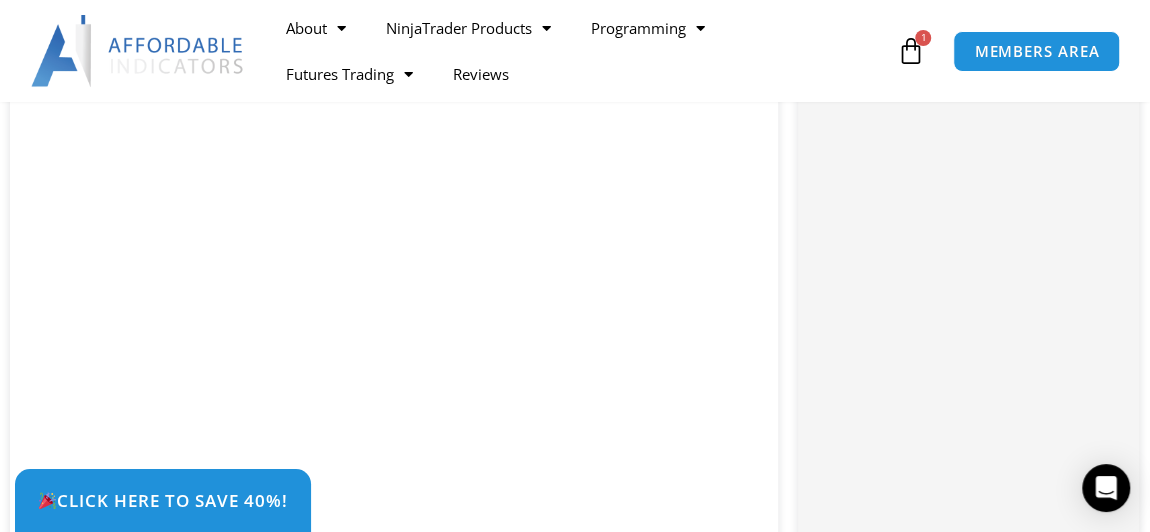 click on "Click Here to save 40%!" at bounding box center (590, 500) 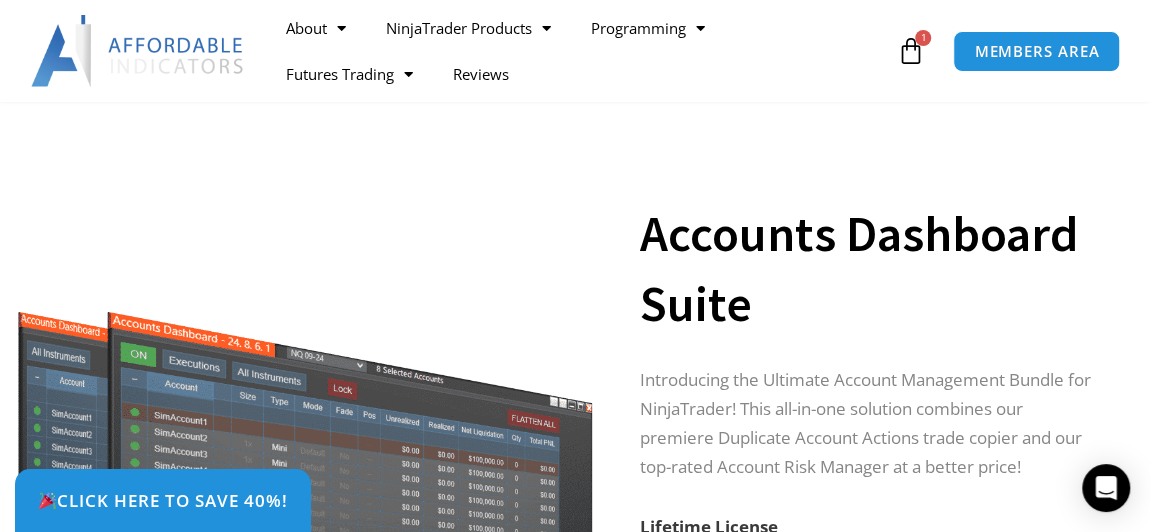 scroll, scrollTop: 0, scrollLeft: 0, axis: both 